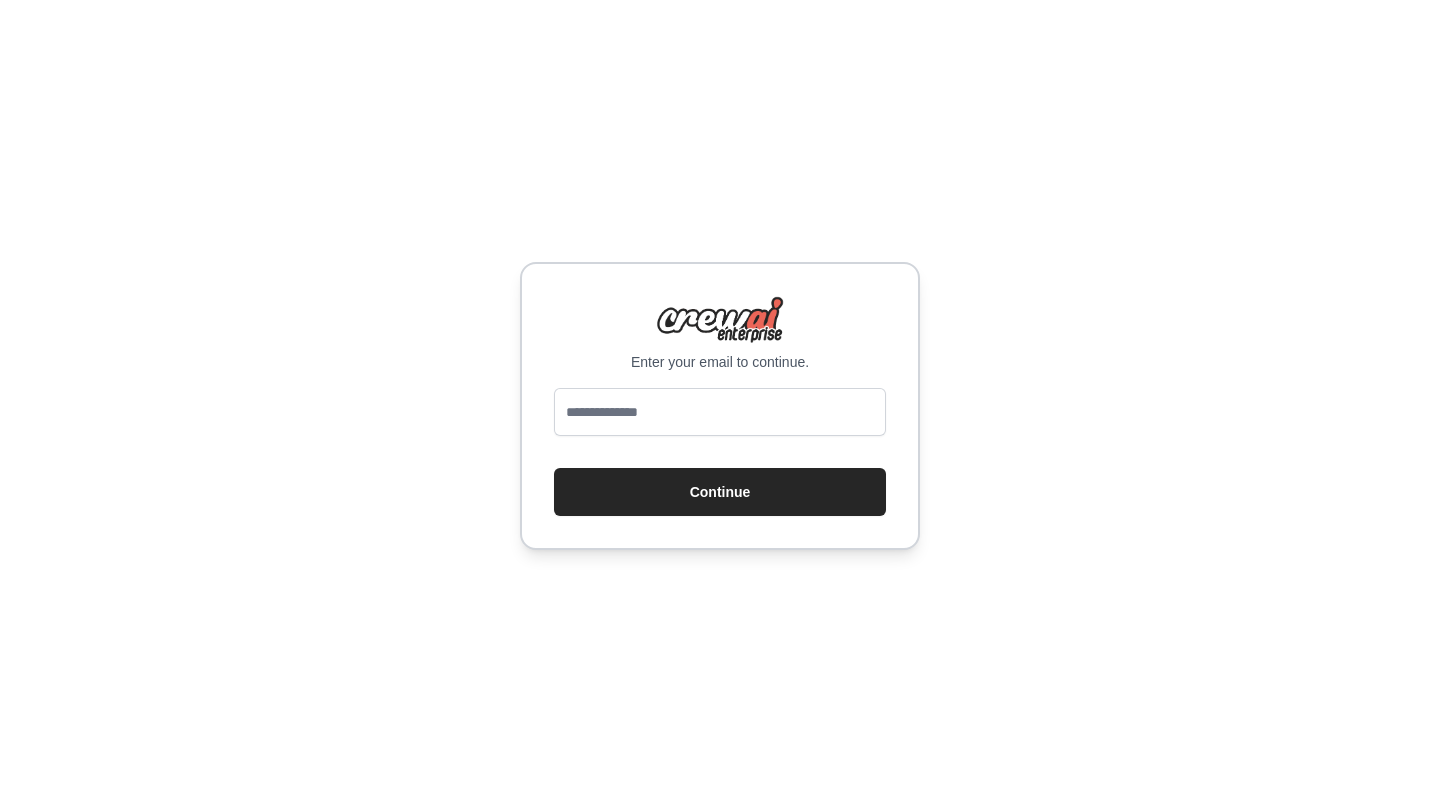 scroll, scrollTop: 0, scrollLeft: 0, axis: both 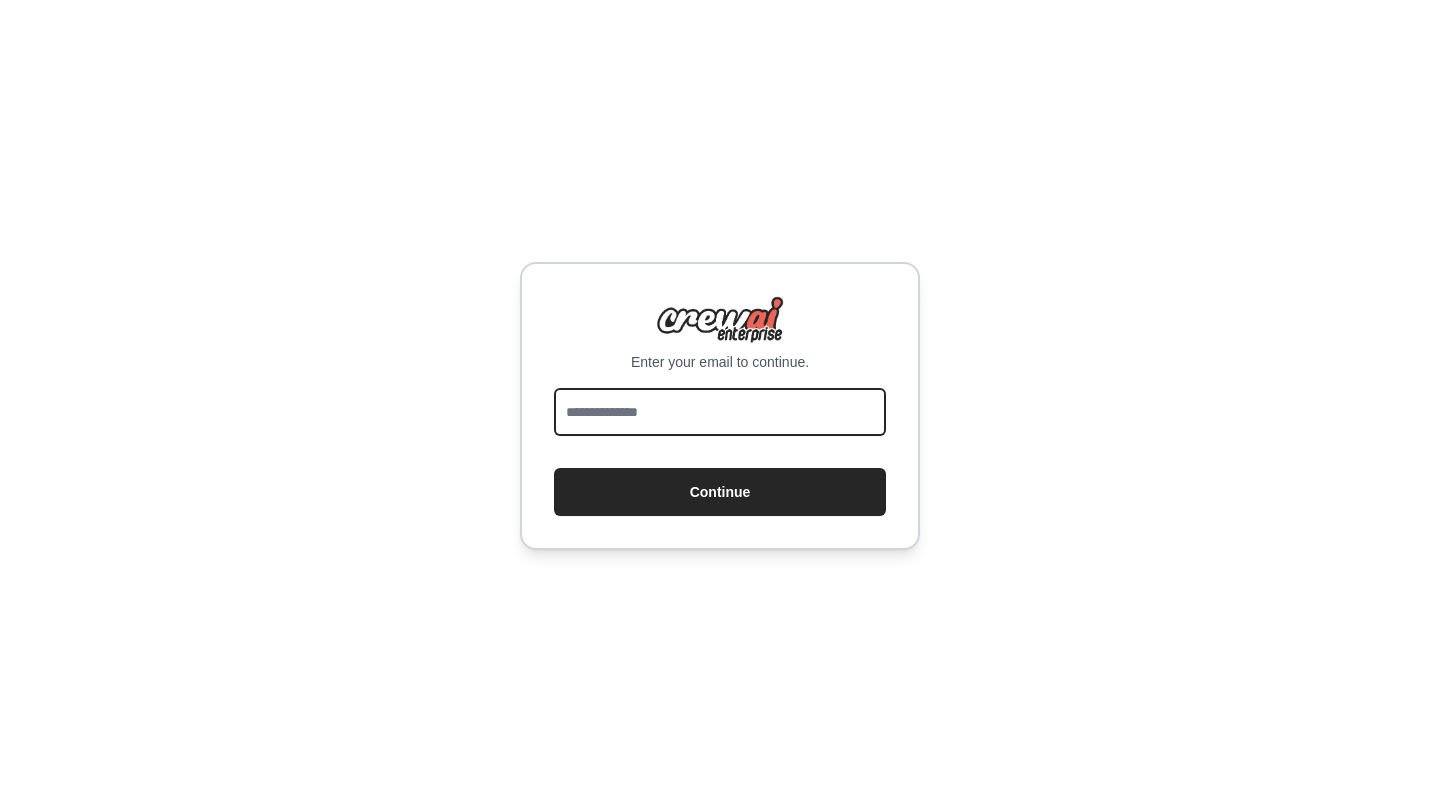 click at bounding box center (720, 412) 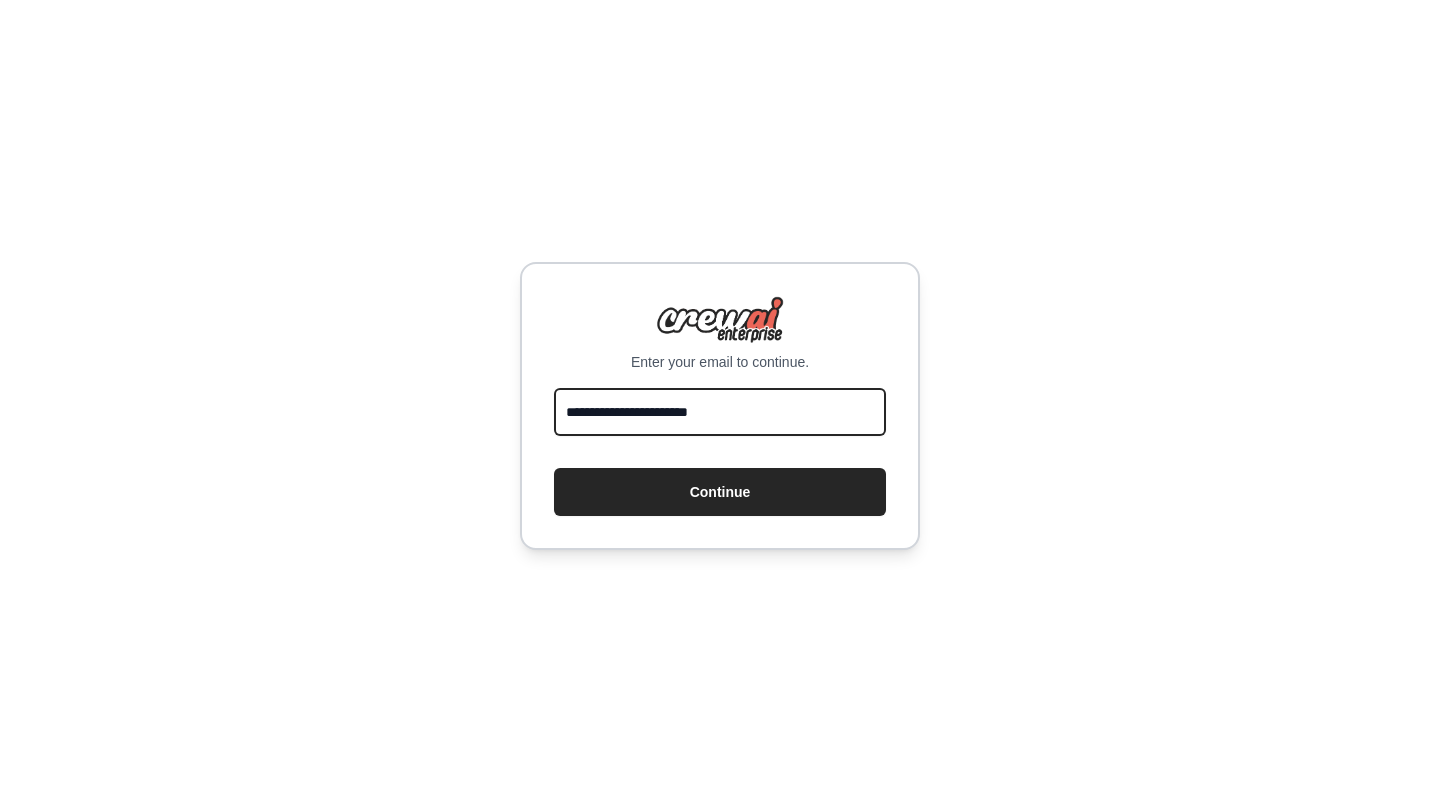 type on "**********" 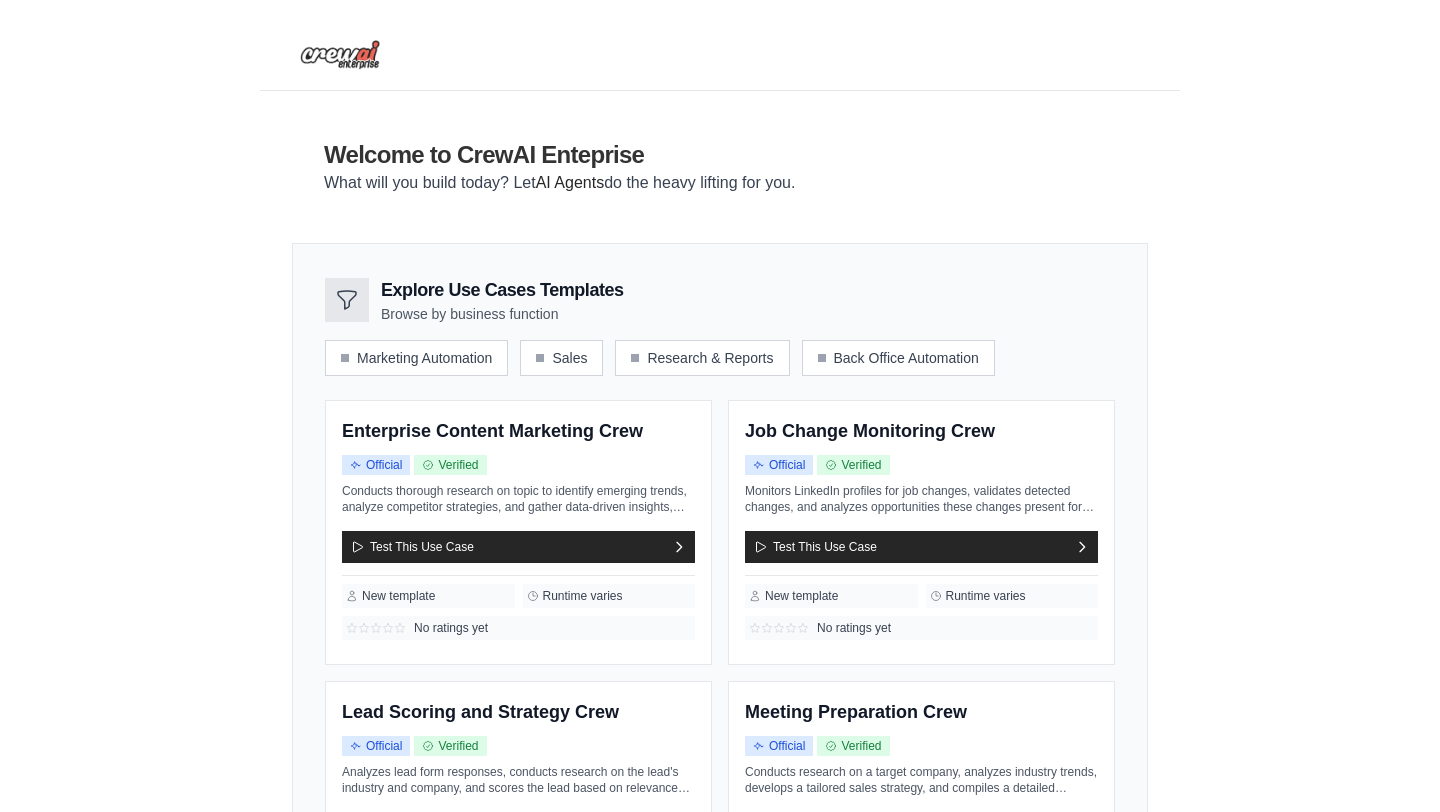 scroll, scrollTop: 0, scrollLeft: 0, axis: both 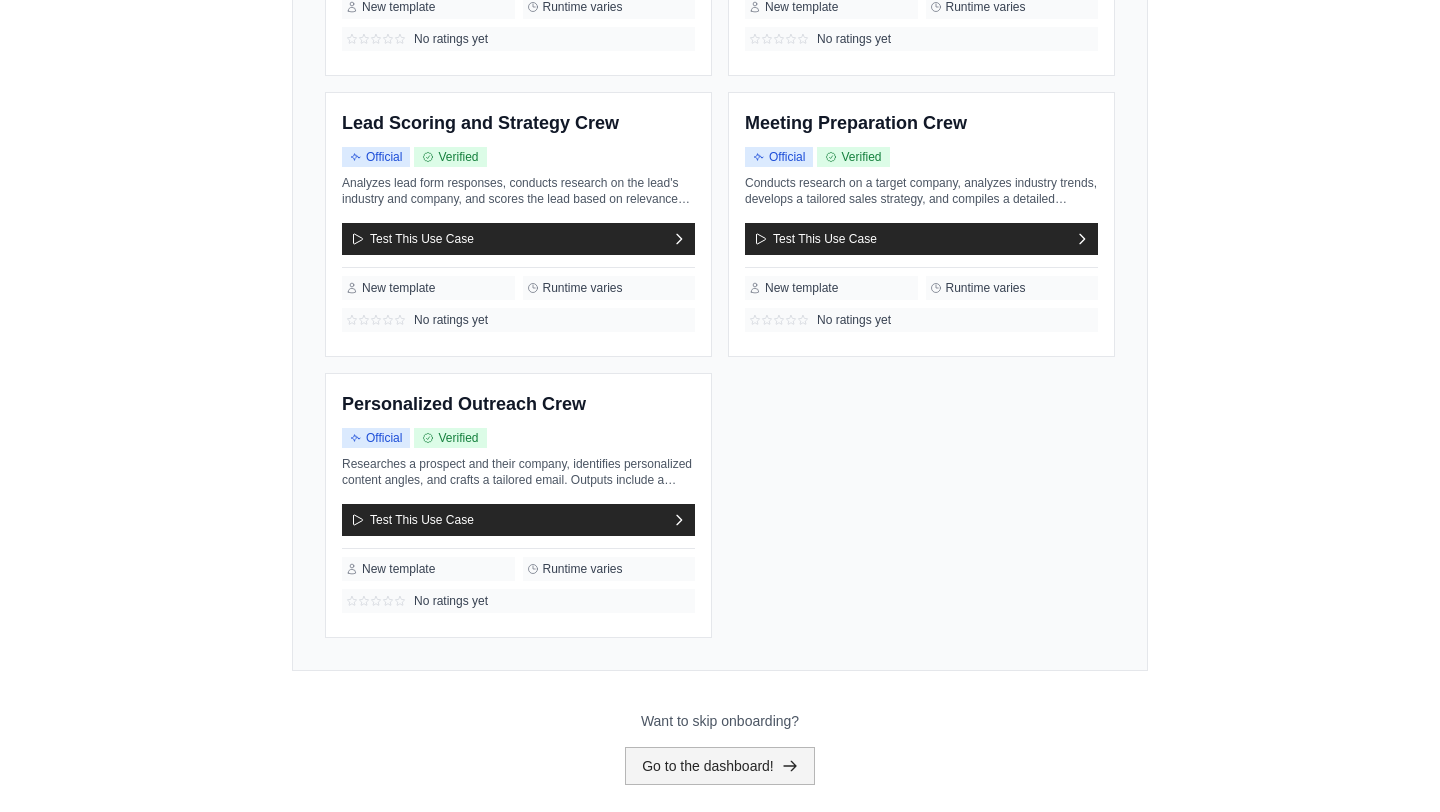 click on "Go to the dashboard!" at bounding box center [720, 766] 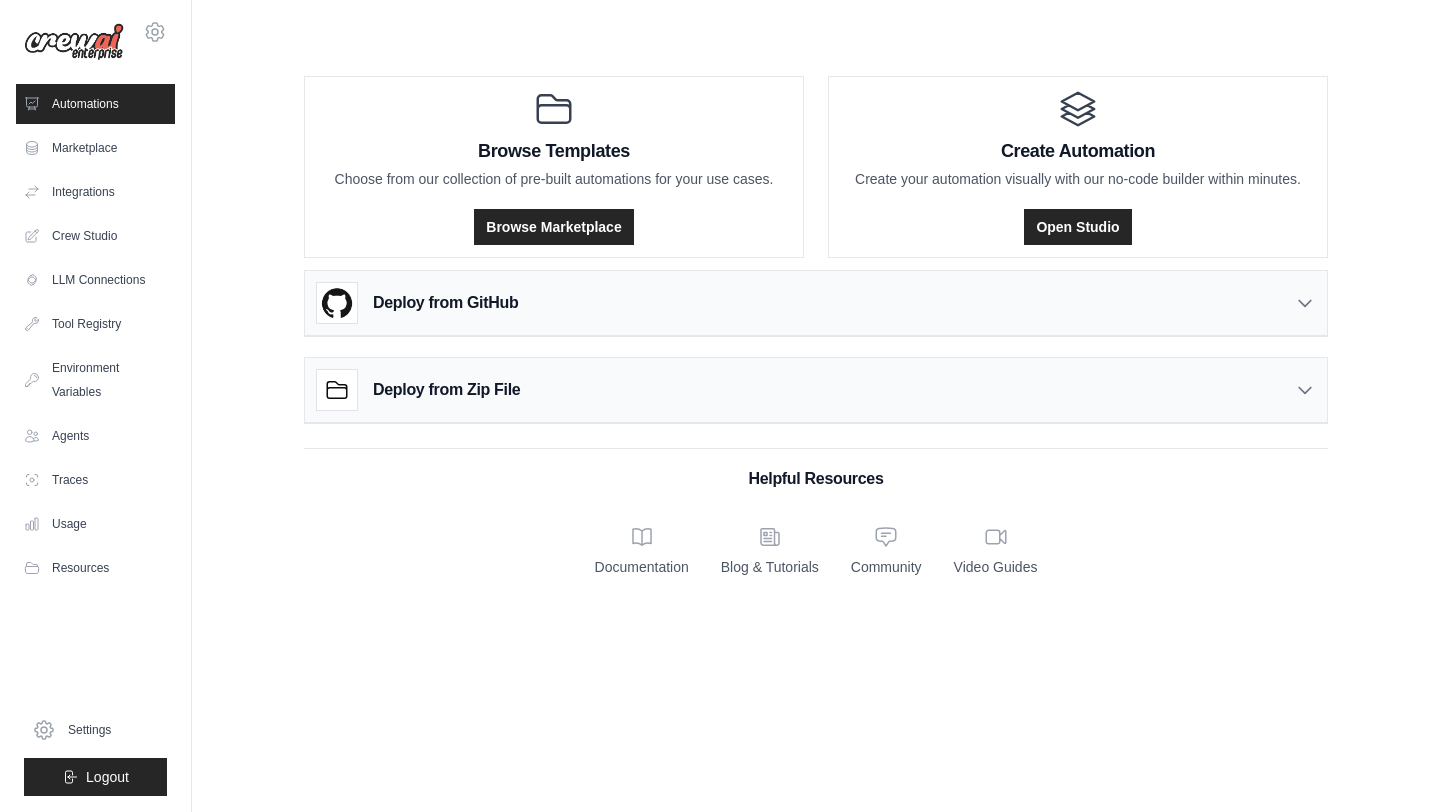 scroll, scrollTop: 0, scrollLeft: 0, axis: both 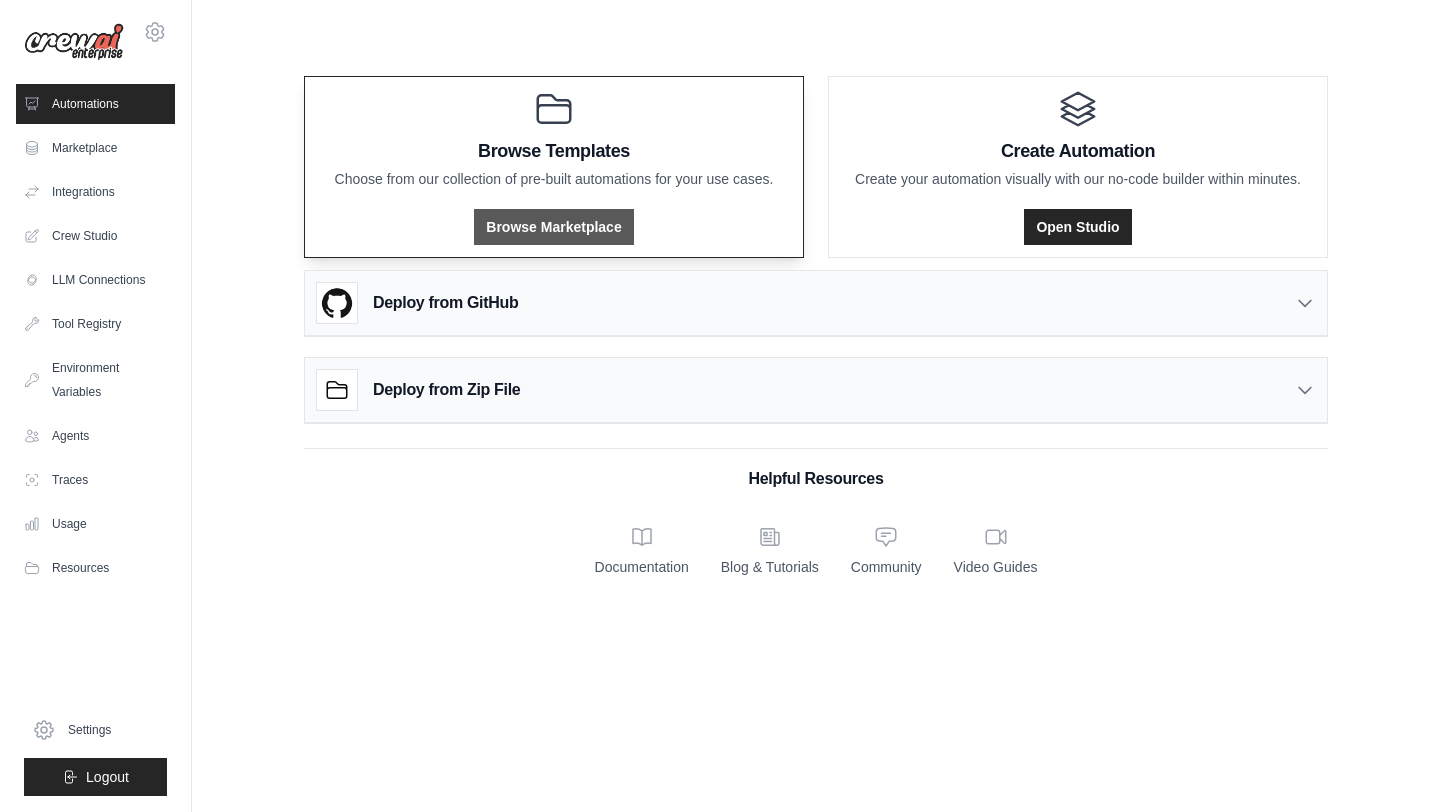 click on "Browse Marketplace" at bounding box center [553, 227] 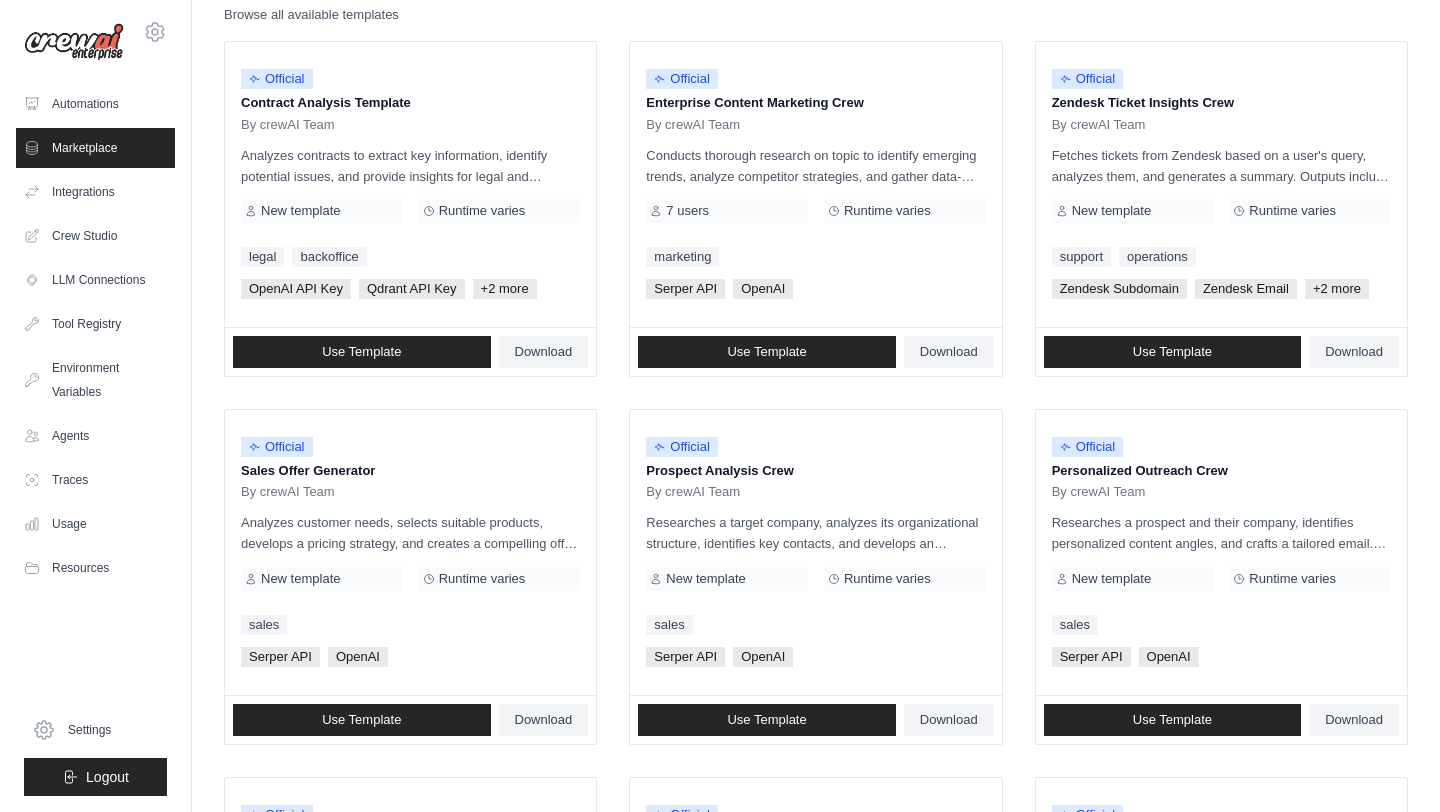 scroll, scrollTop: 0, scrollLeft: 0, axis: both 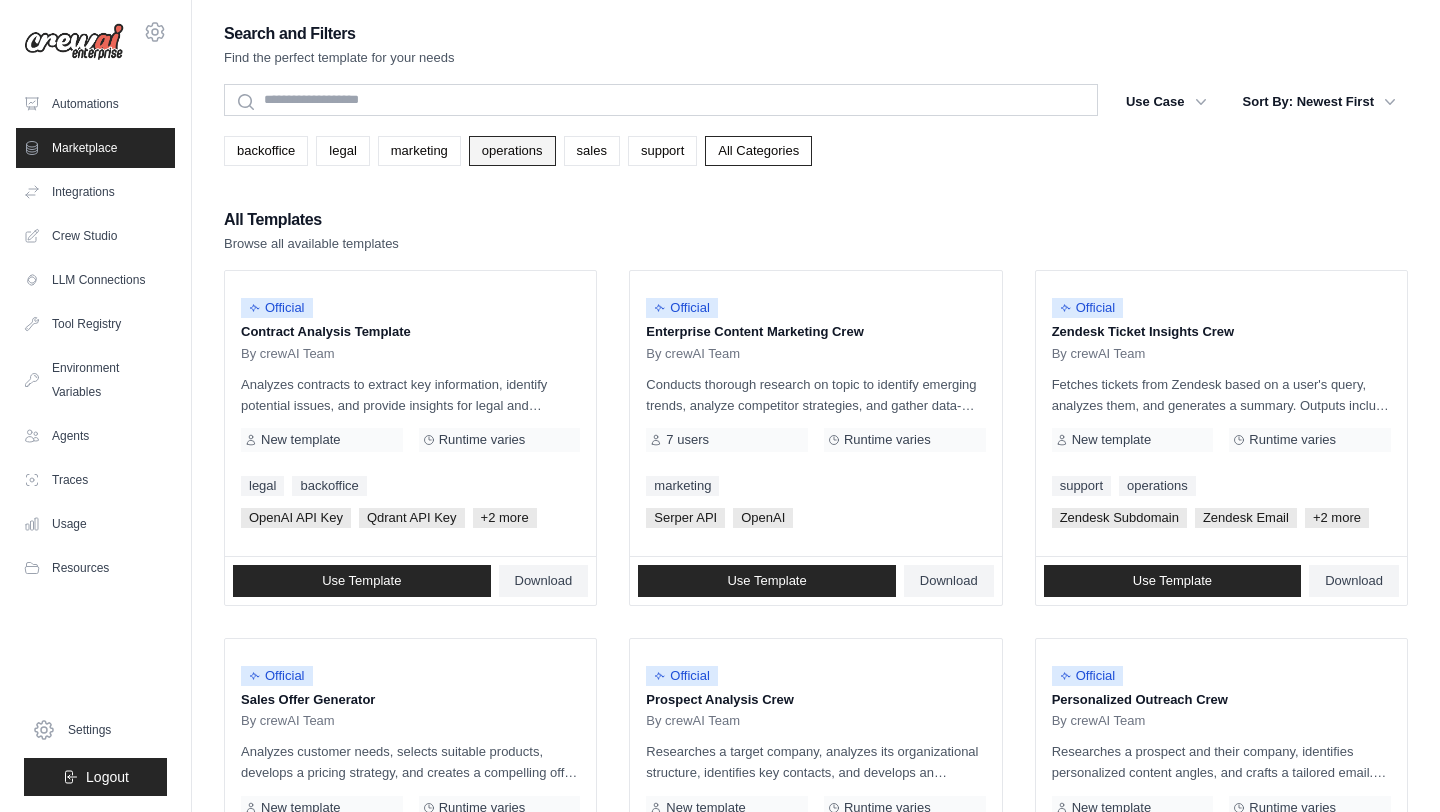 click on "operations" at bounding box center [512, 151] 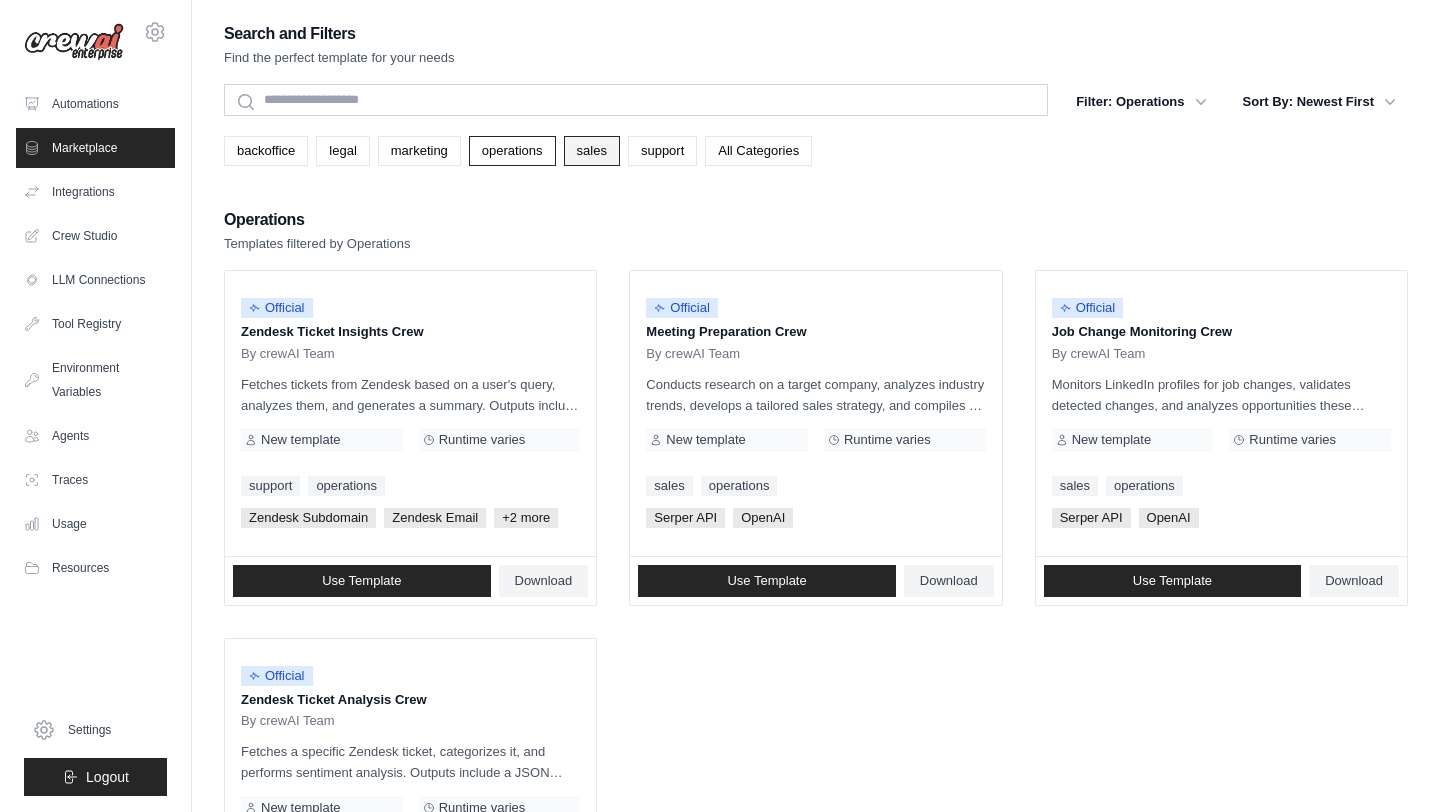 click on "sales" at bounding box center [592, 151] 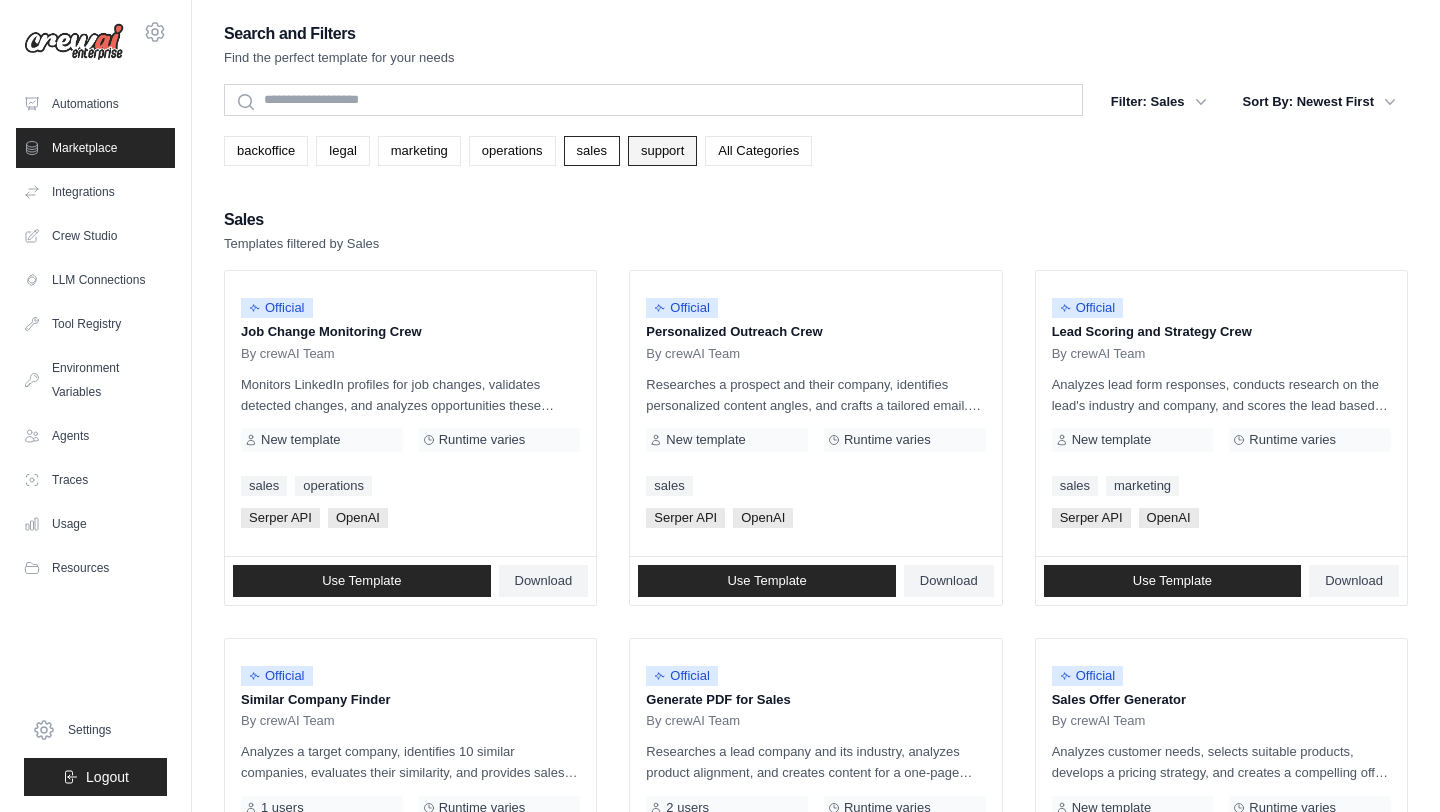 click on "support" at bounding box center [662, 151] 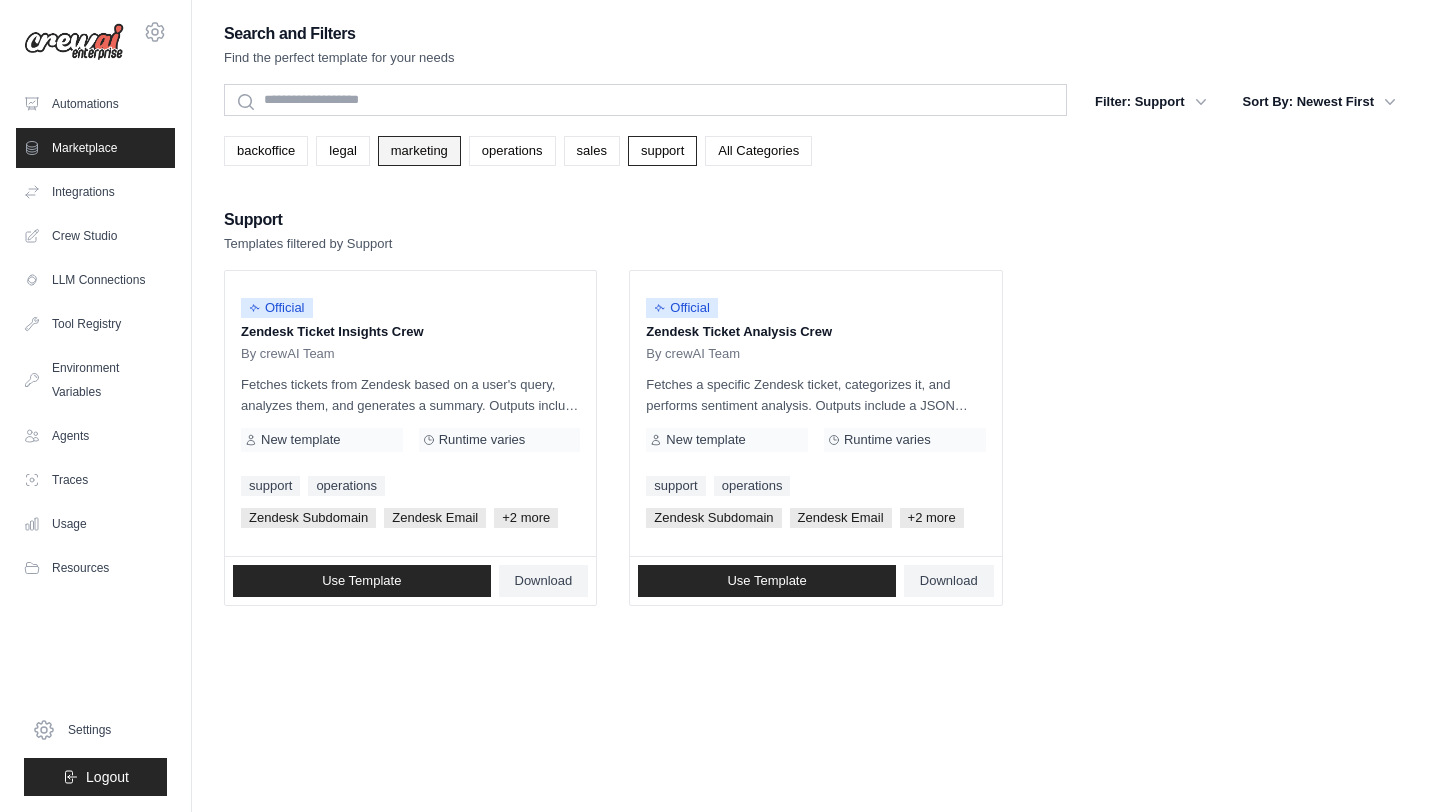 click on "marketing" at bounding box center (419, 151) 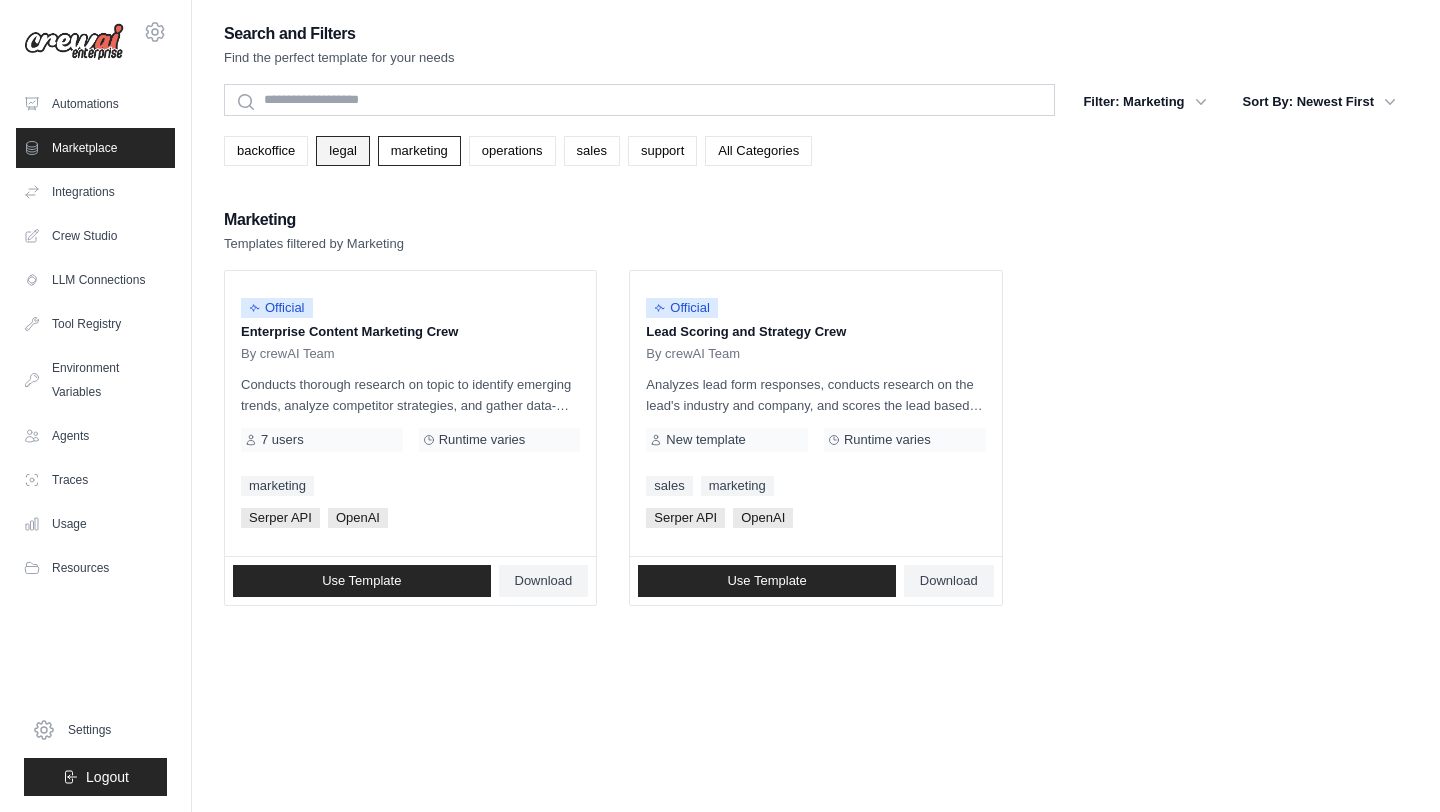 click on "legal" at bounding box center [342, 151] 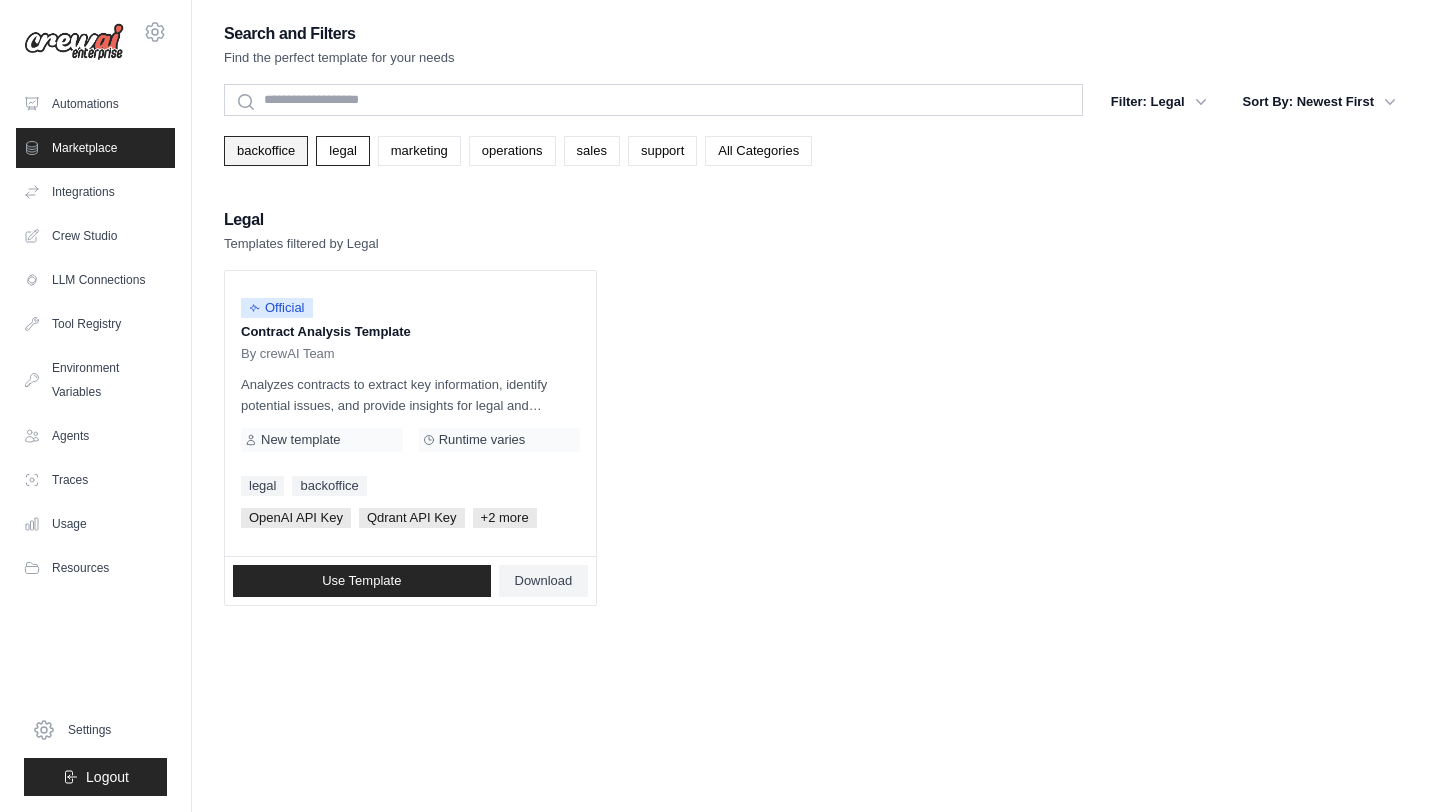 click on "backoffice" at bounding box center (266, 151) 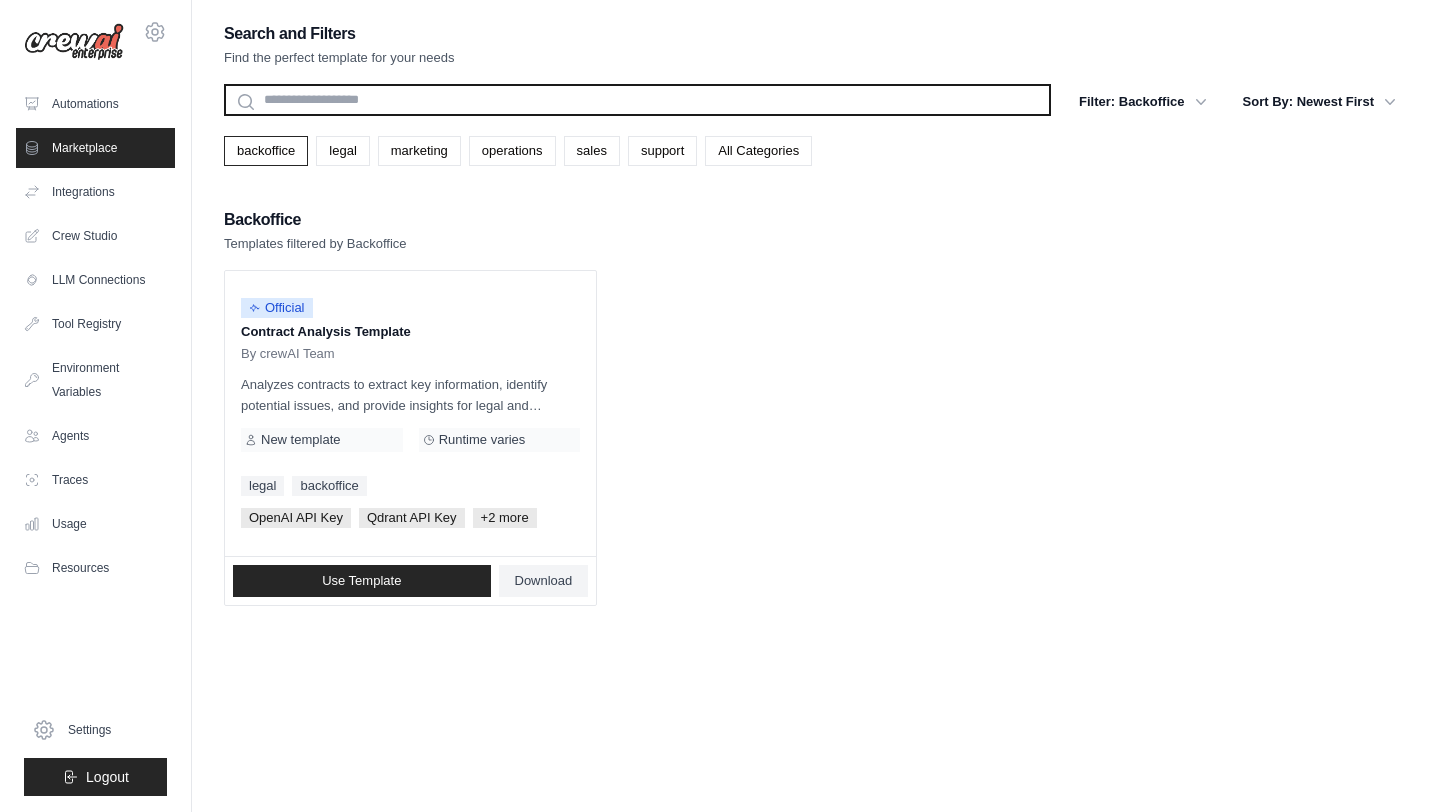 click at bounding box center (637, 100) 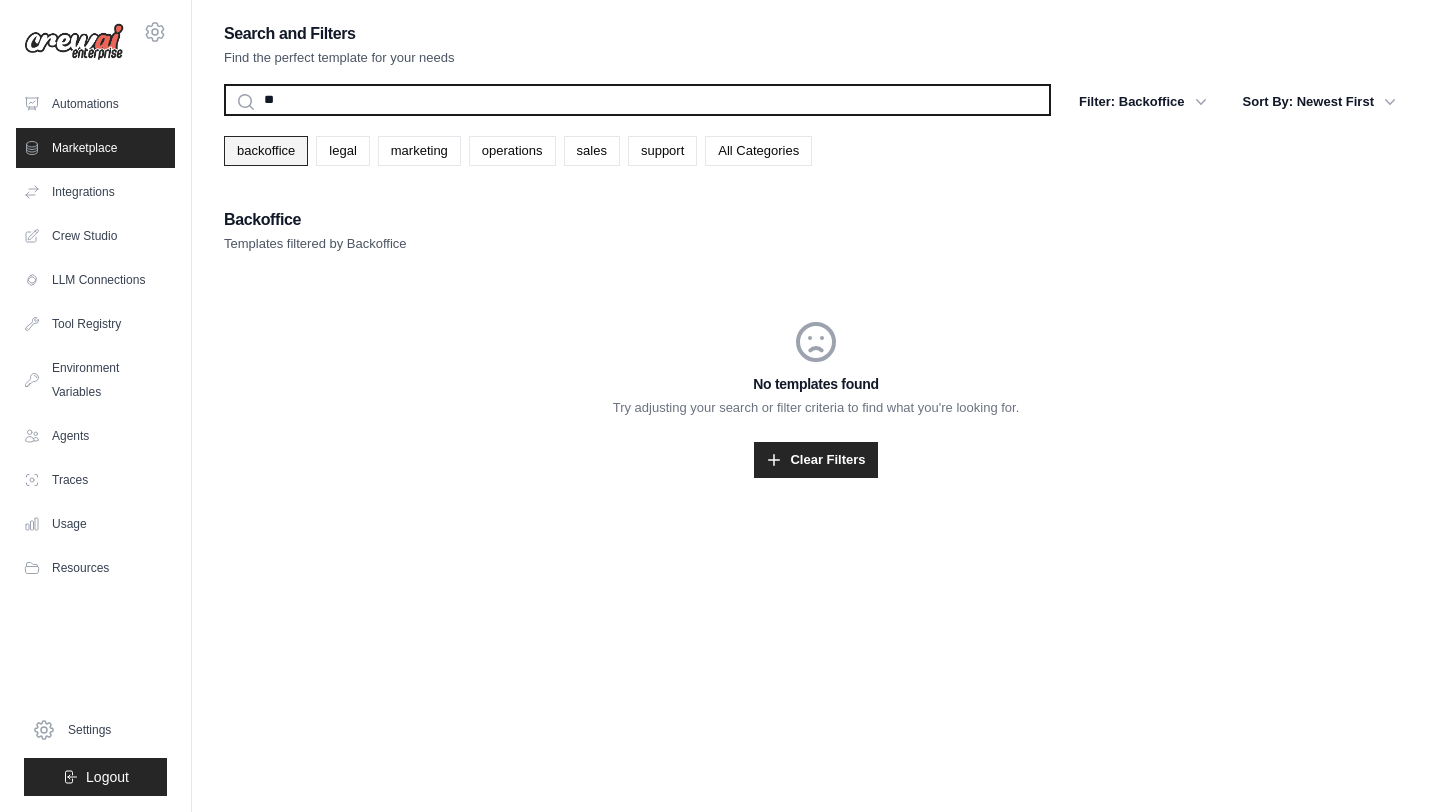 type on "**" 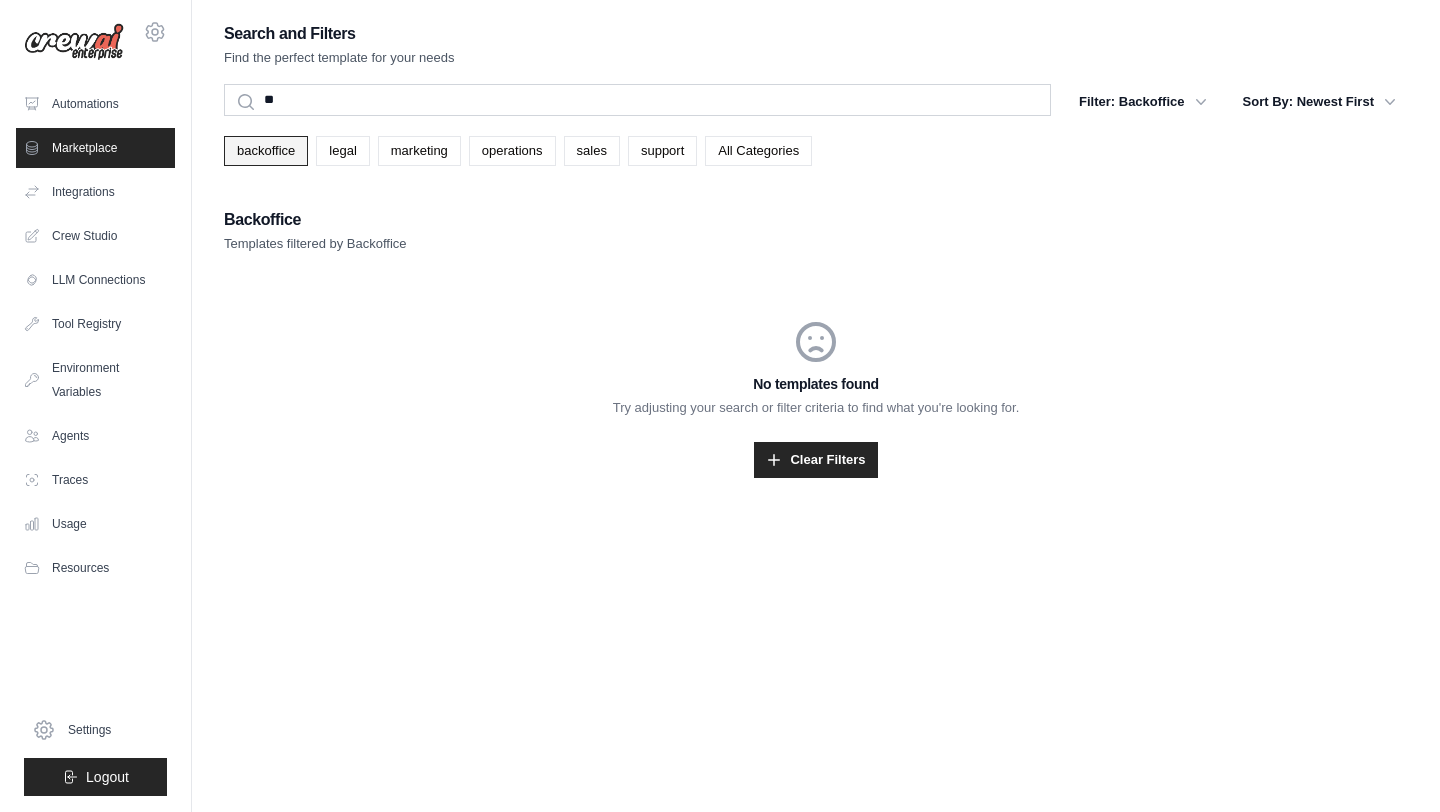 click on "backoffice" at bounding box center (266, 151) 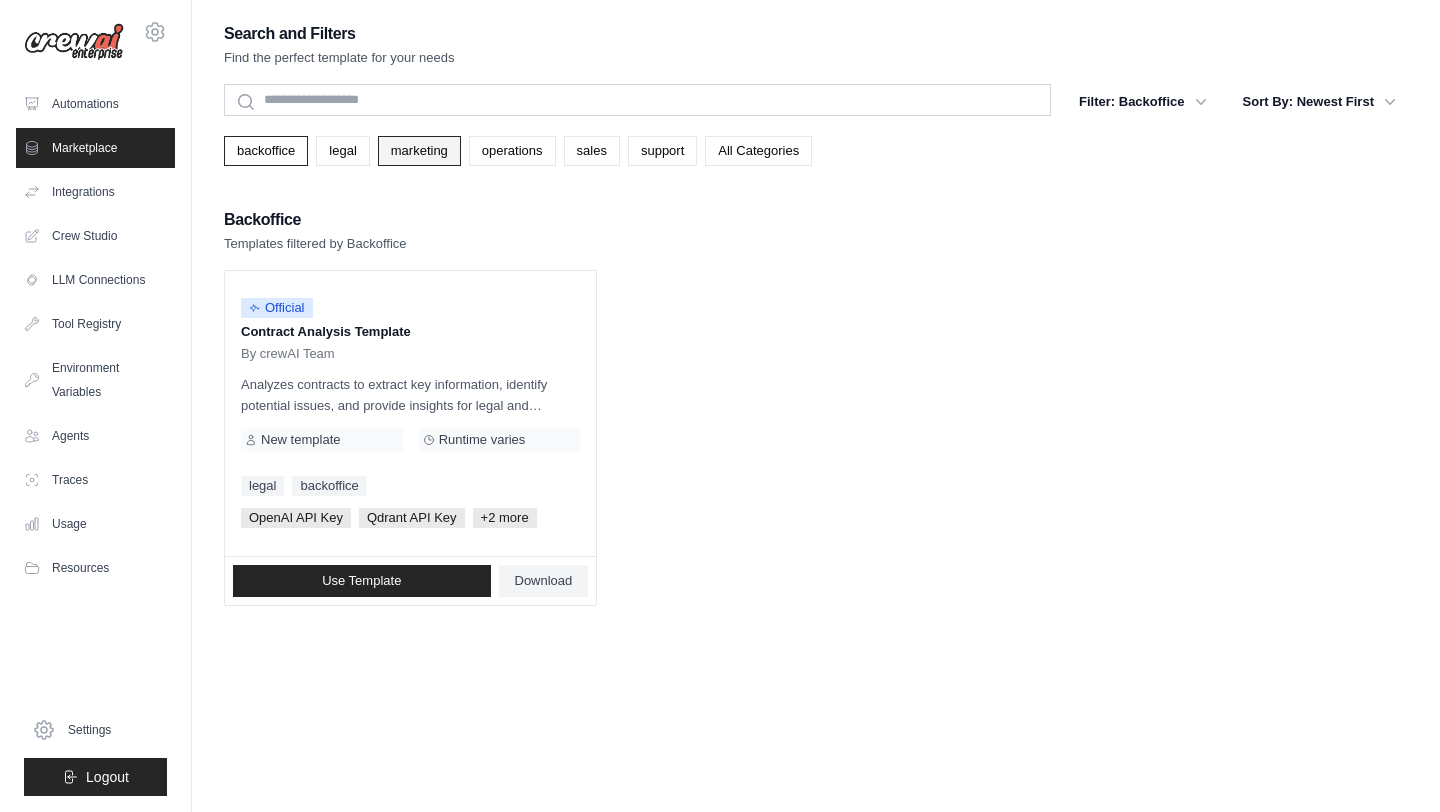 click on "marketing" at bounding box center (419, 151) 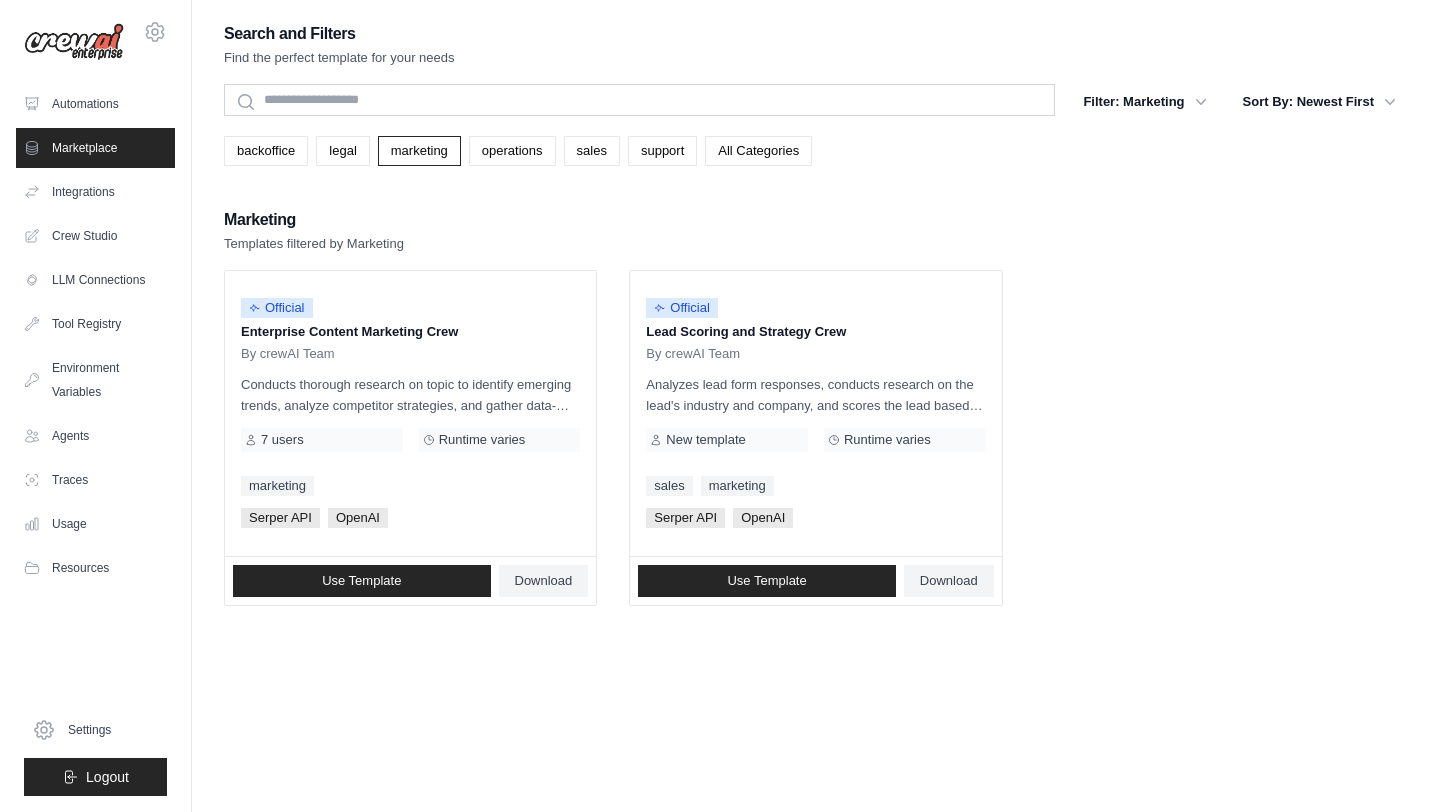 click on "marketing" at bounding box center (419, 151) 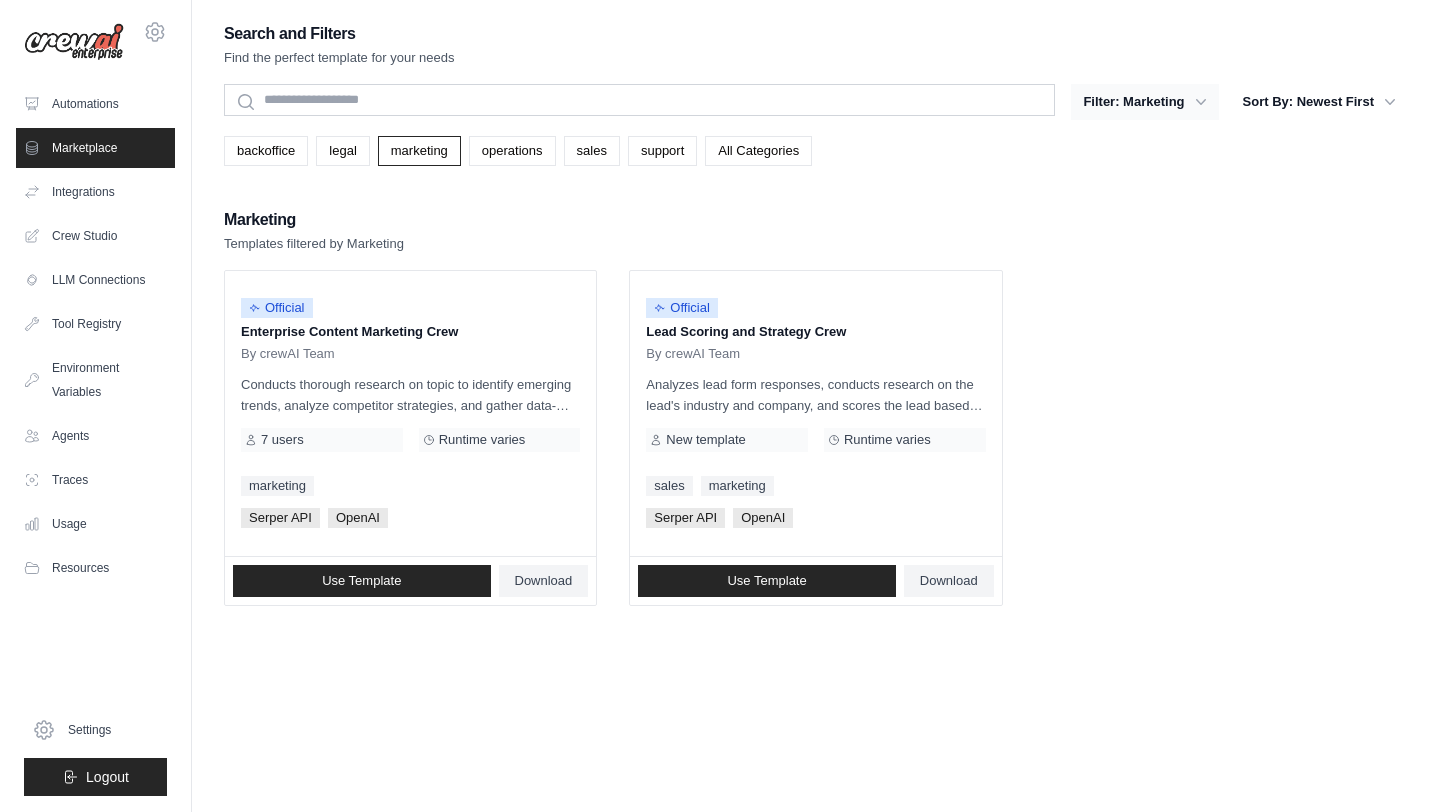 click on "Filter:
Marketing" at bounding box center (1144, 102) 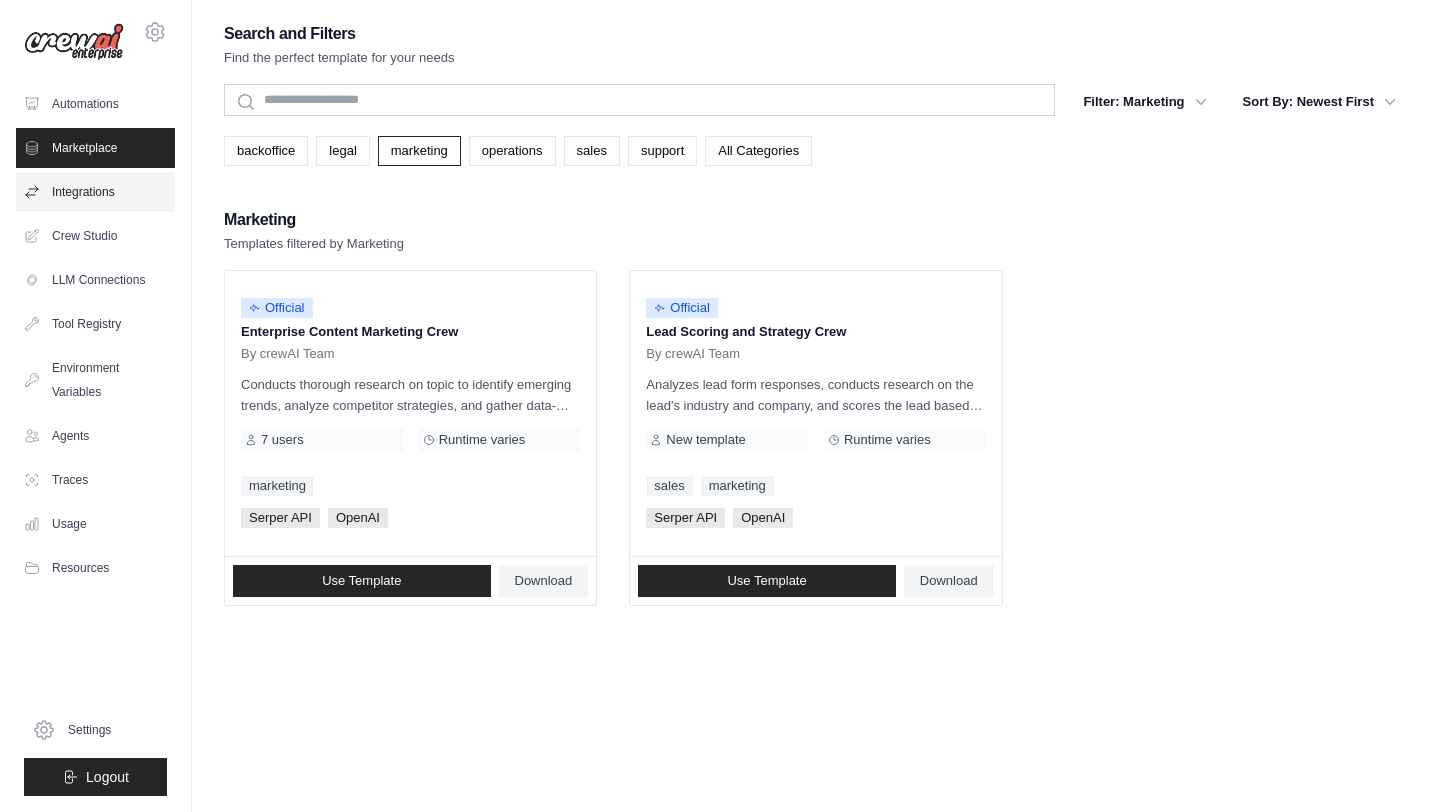 click on "Integrations" at bounding box center (95, 192) 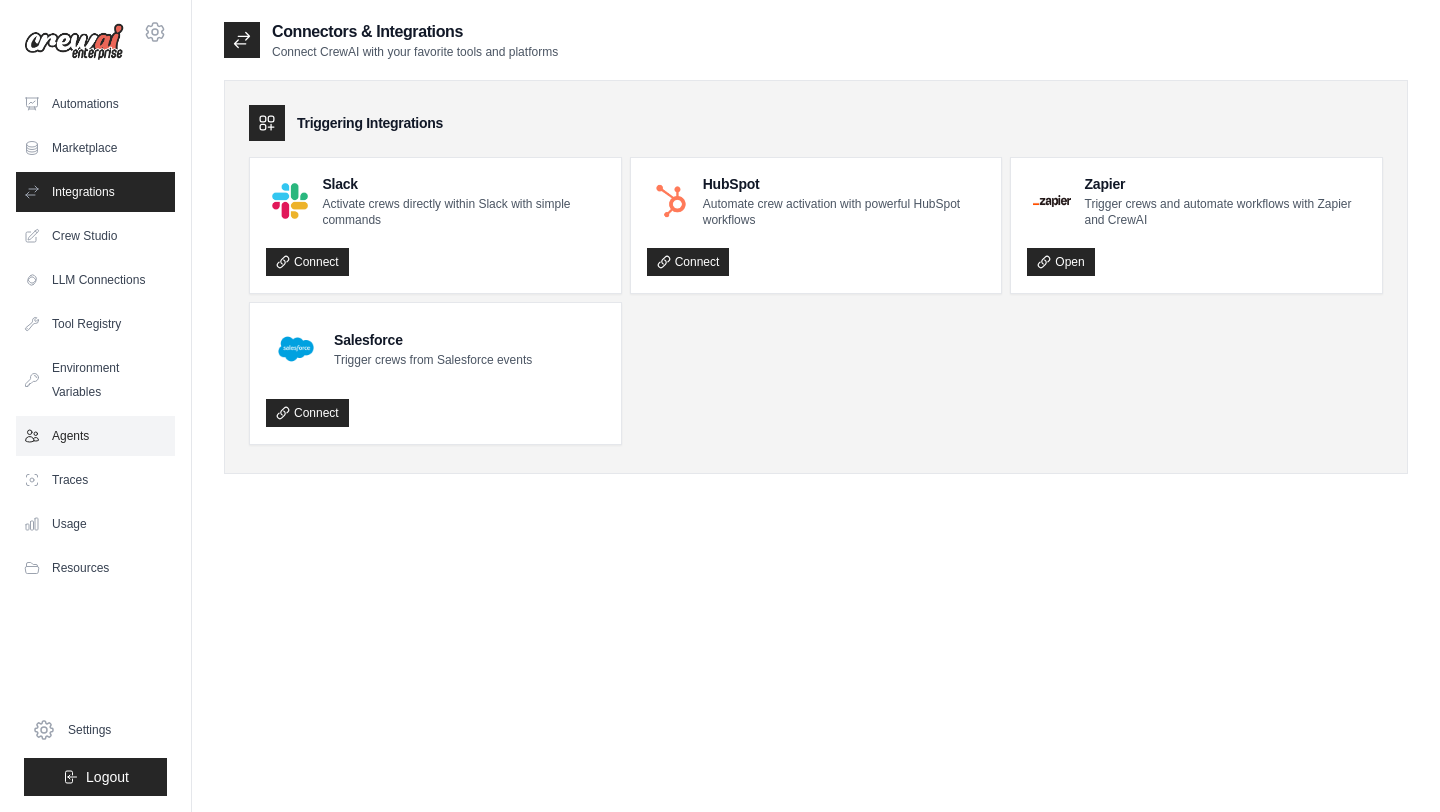 click on "Agents" at bounding box center (95, 436) 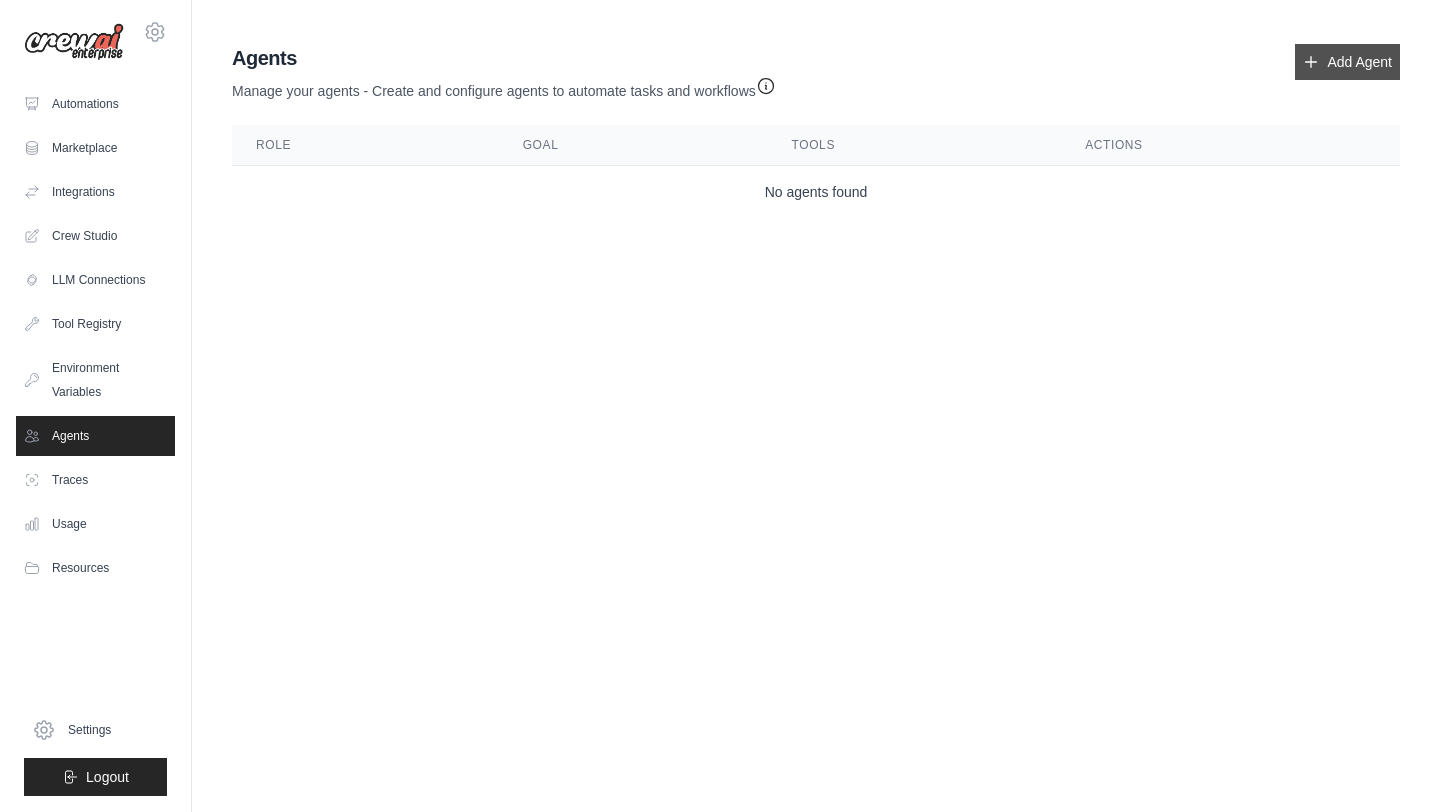 click on "Add Agent" at bounding box center (1347, 62) 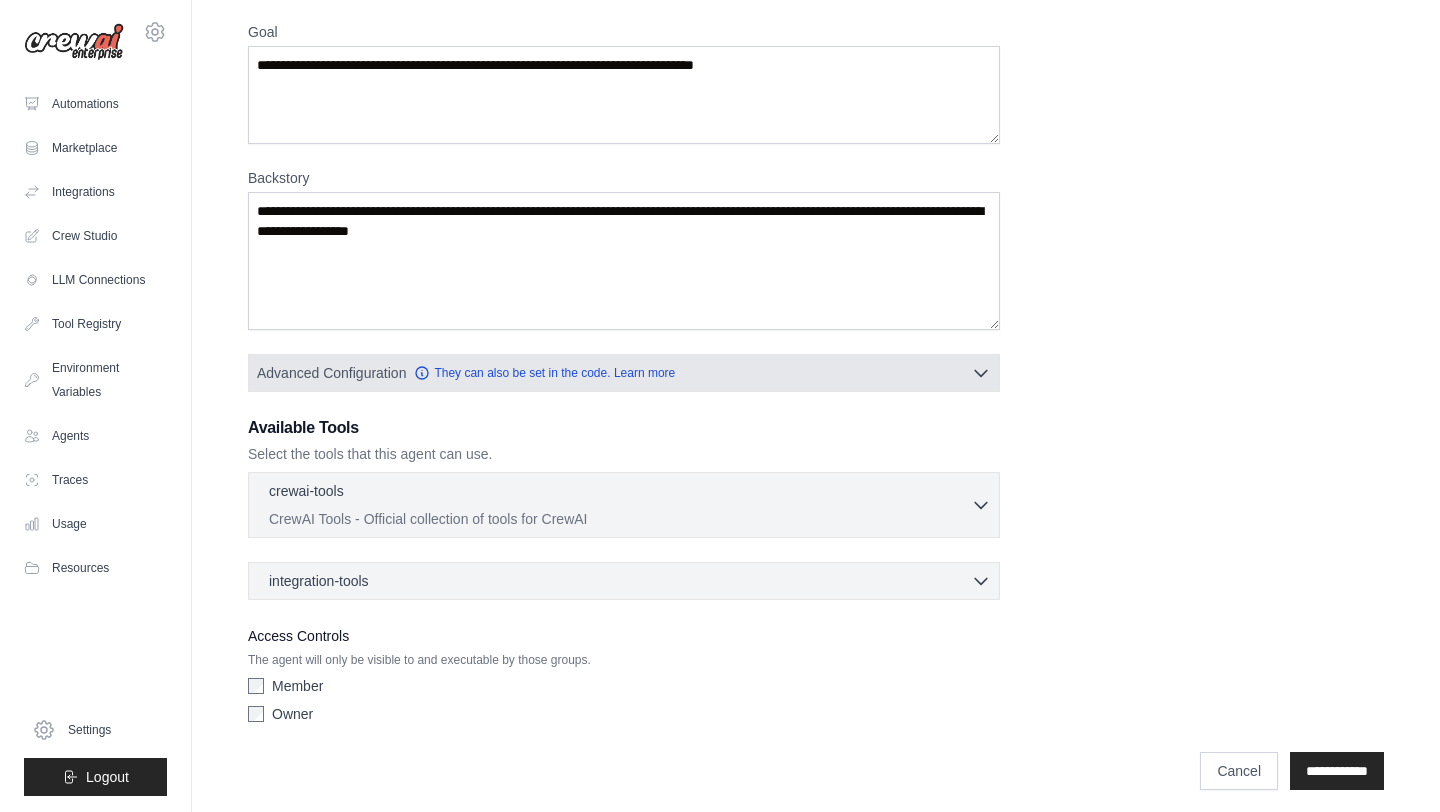 scroll, scrollTop: 171, scrollLeft: 0, axis: vertical 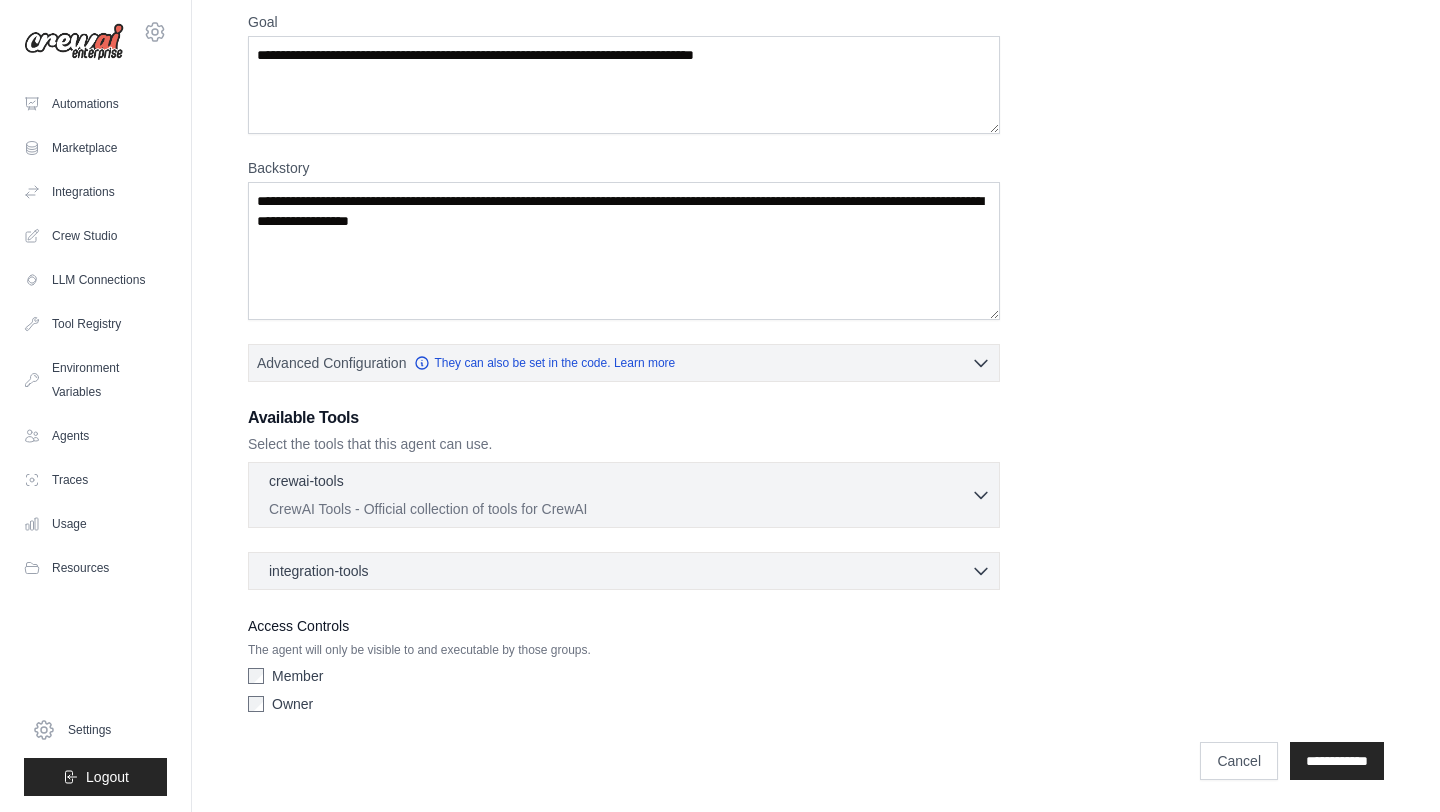 click on "crewai-tools
0 selected
CrewAI Tools - Official collection of tools for CrewAI" at bounding box center (620, 495) 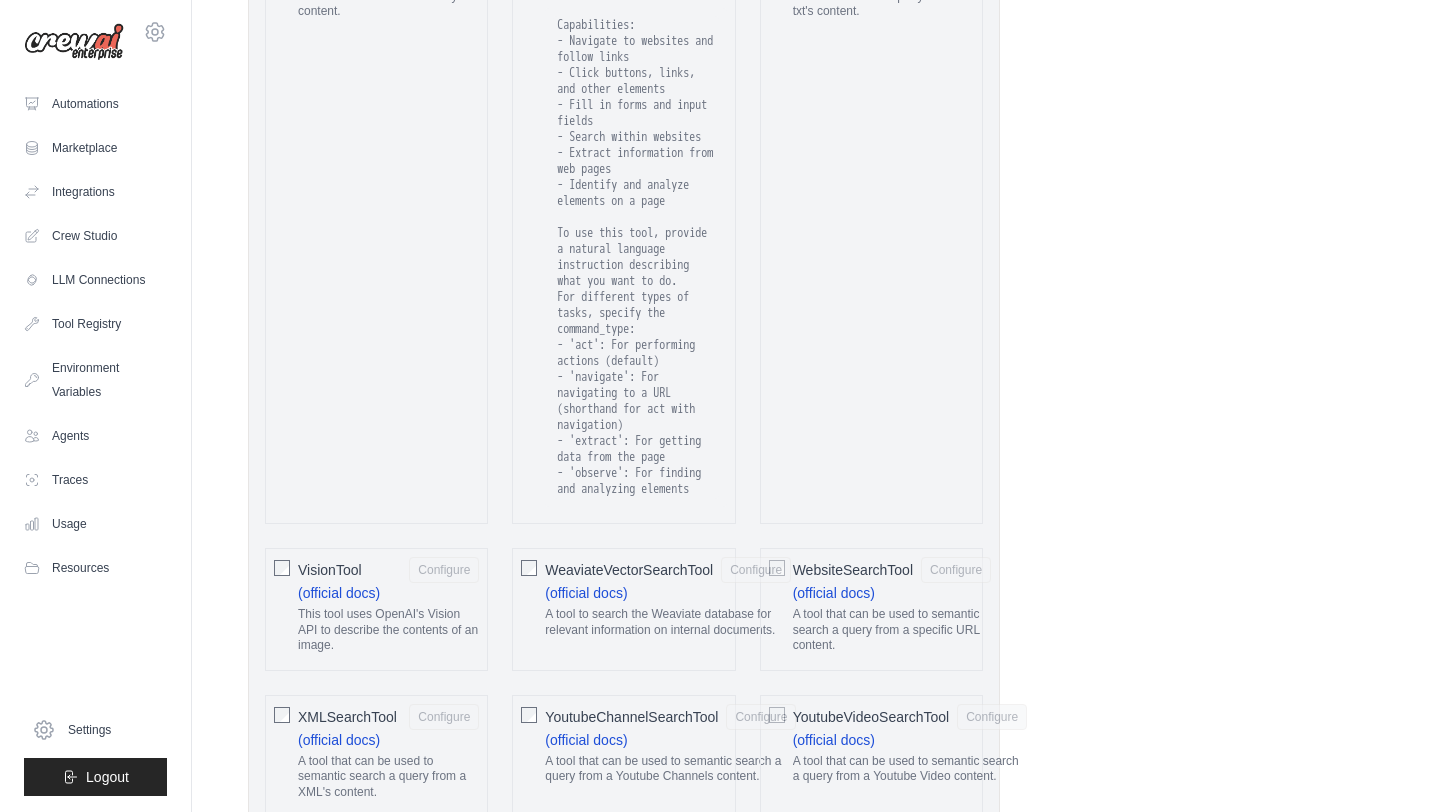 scroll, scrollTop: 4105, scrollLeft: 0, axis: vertical 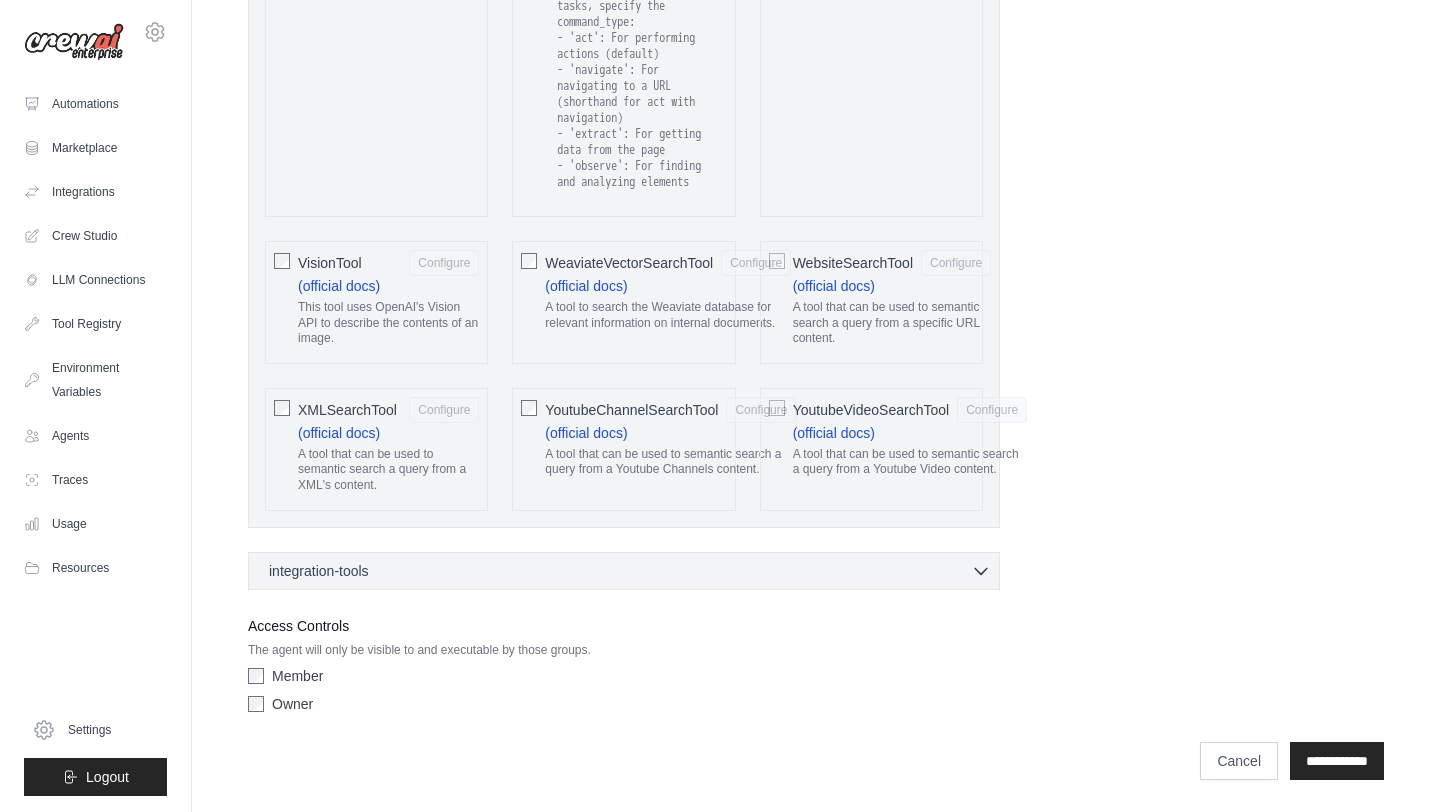 type 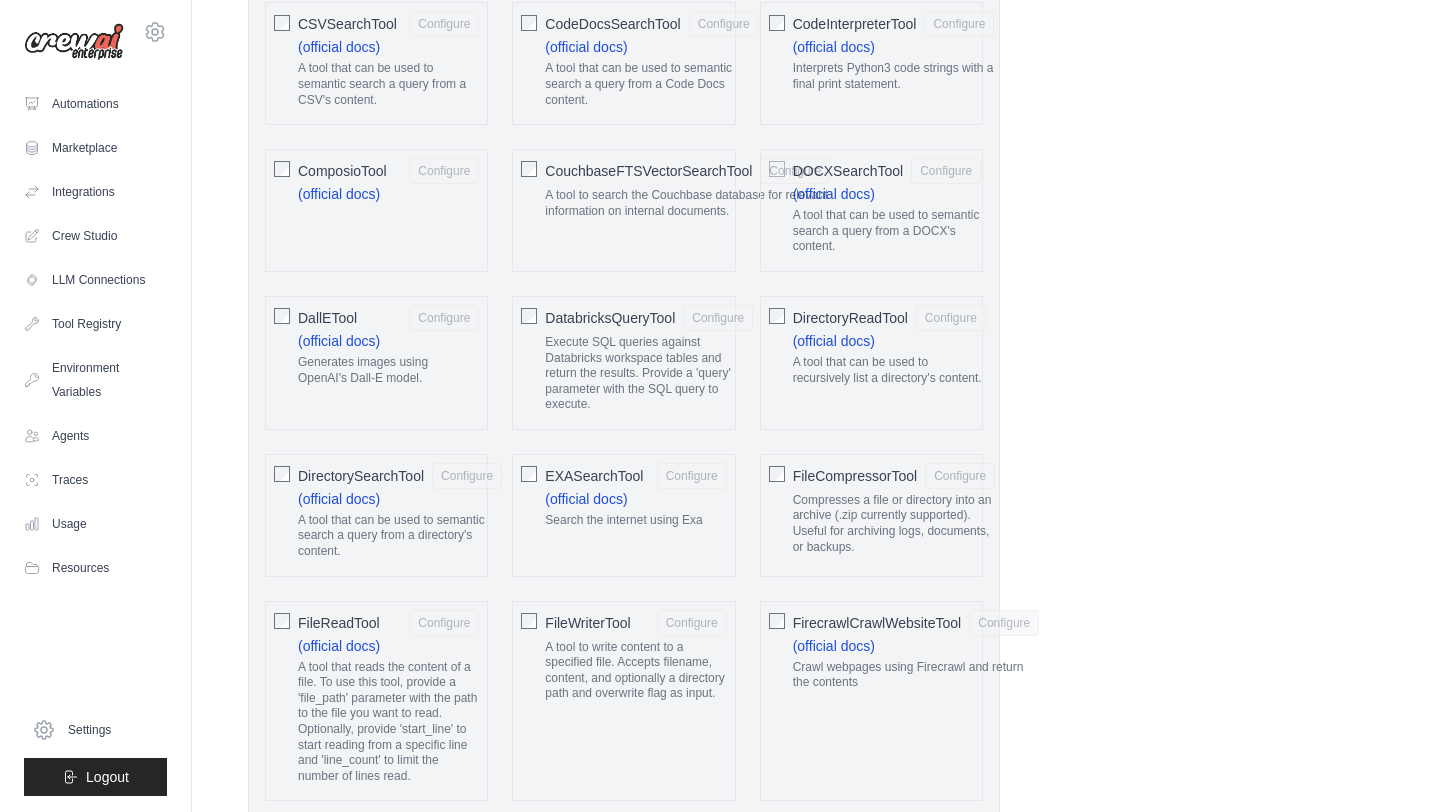 scroll, scrollTop: 0, scrollLeft: 0, axis: both 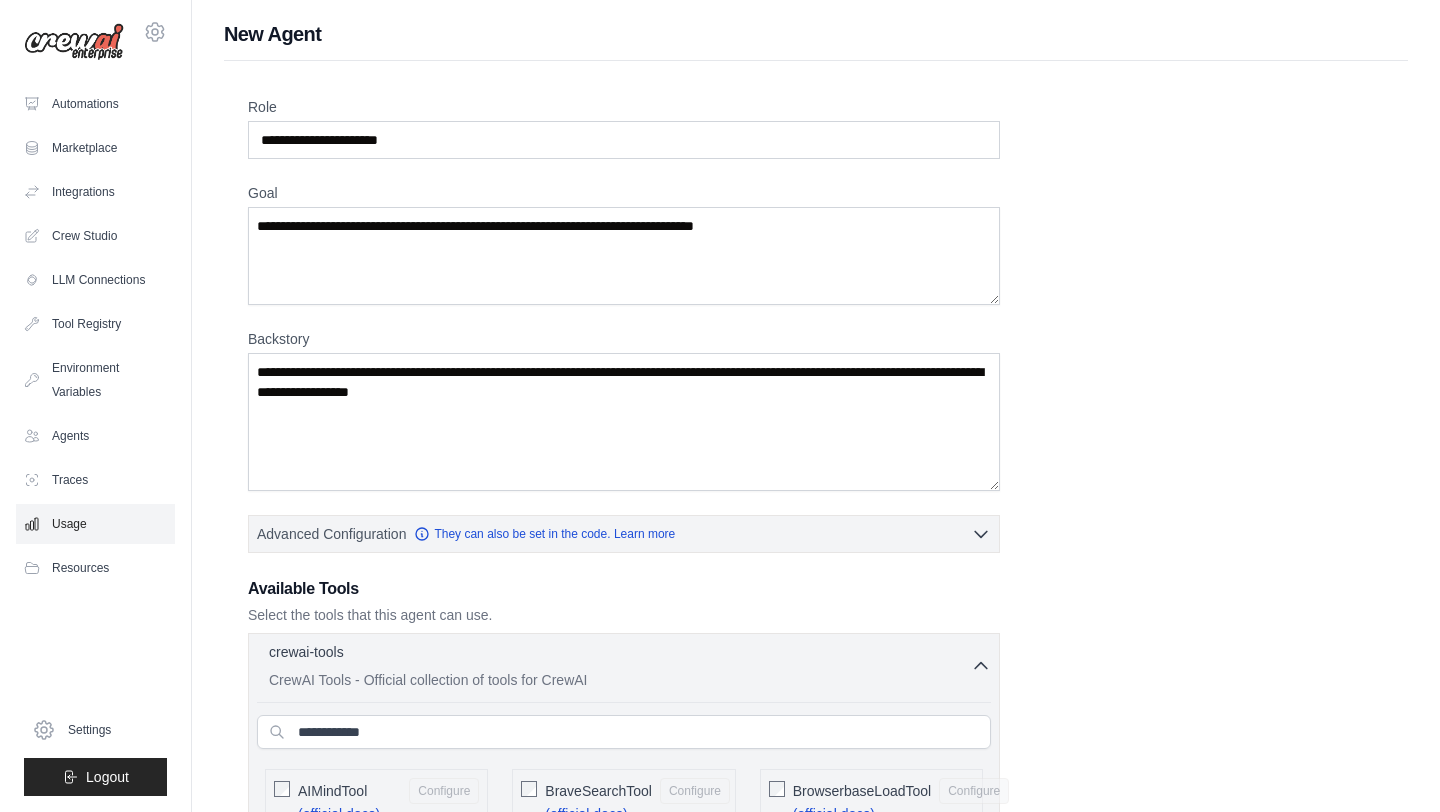 click on "Usage" at bounding box center (95, 524) 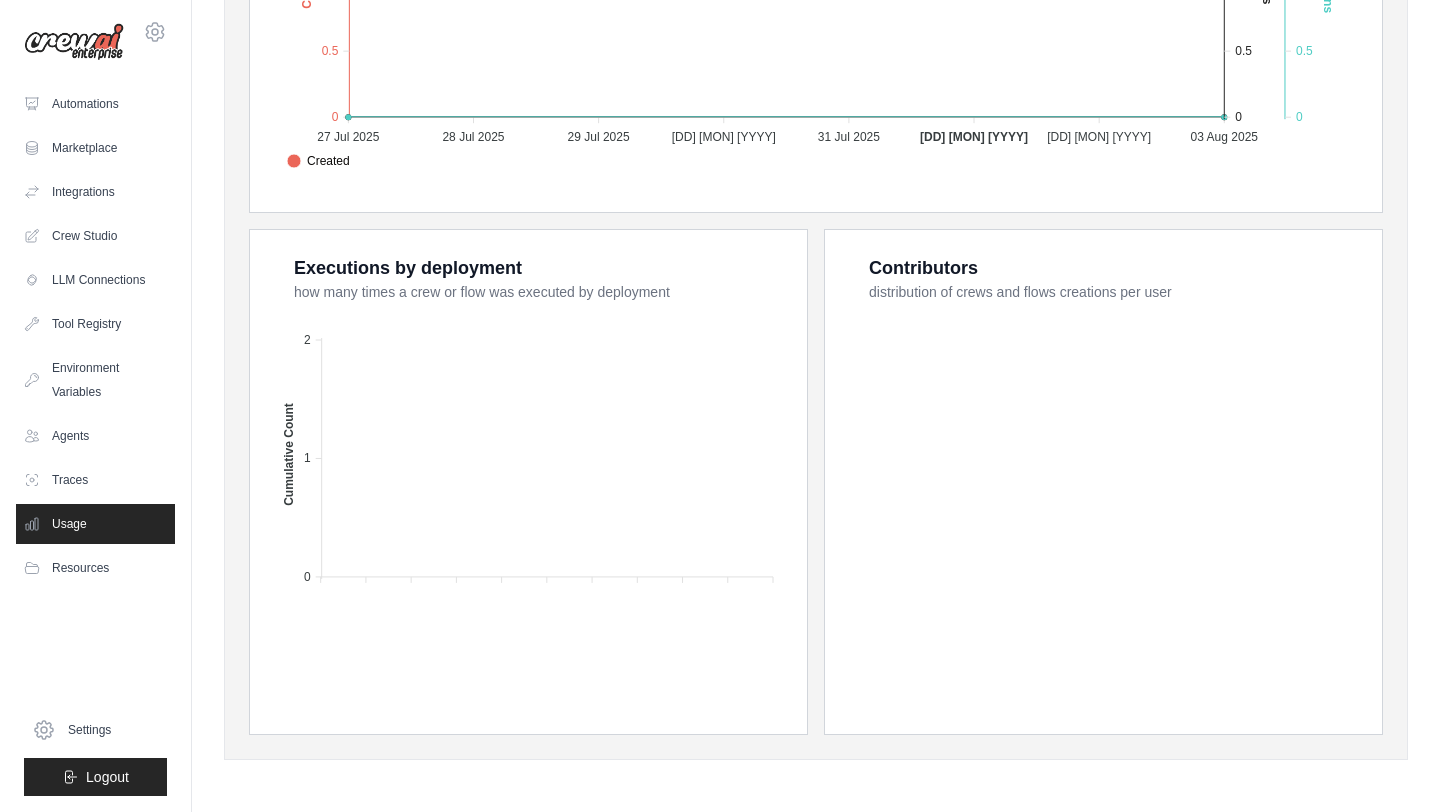 scroll, scrollTop: 0, scrollLeft: 0, axis: both 